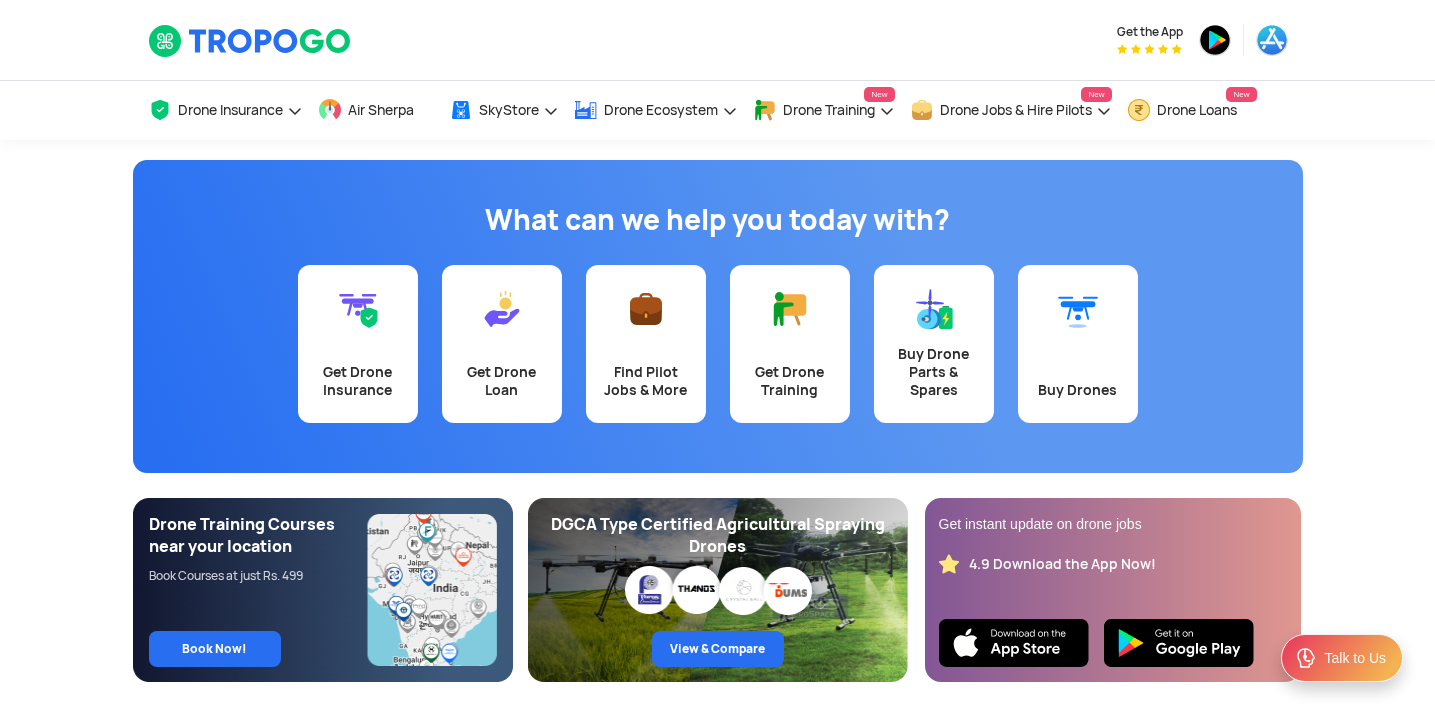 scroll, scrollTop: 0, scrollLeft: 0, axis: both 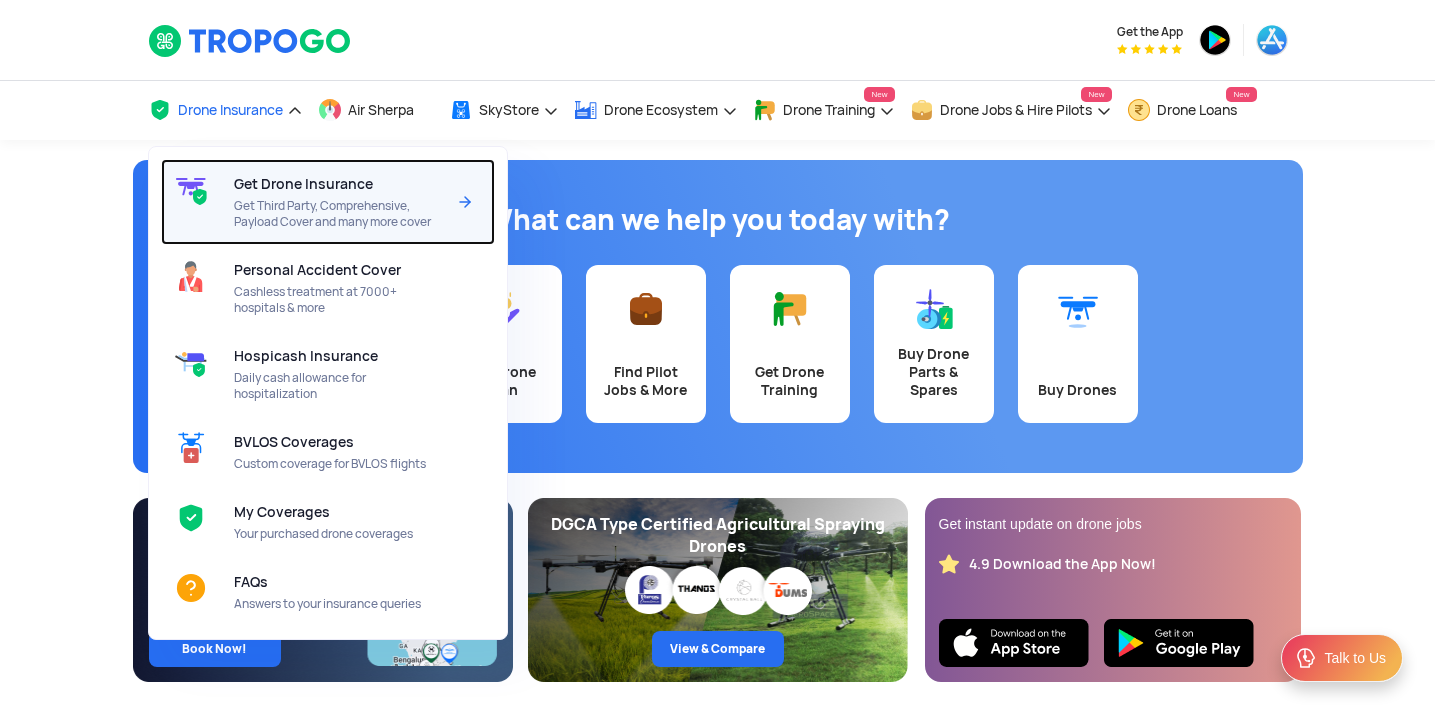 click on "Get Third Party, Comprehensive, Payload Cover and many more cover" at bounding box center [339, 214] 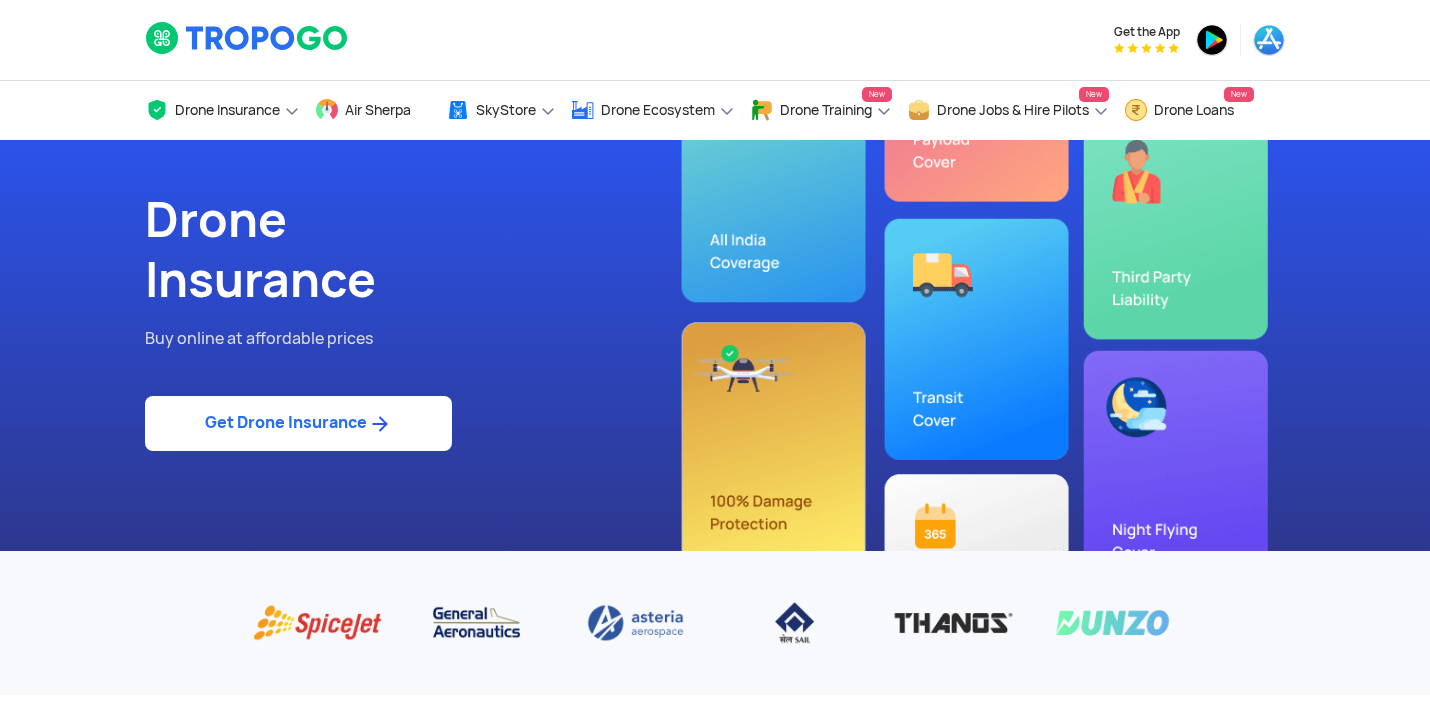 scroll, scrollTop: 0, scrollLeft: 0, axis: both 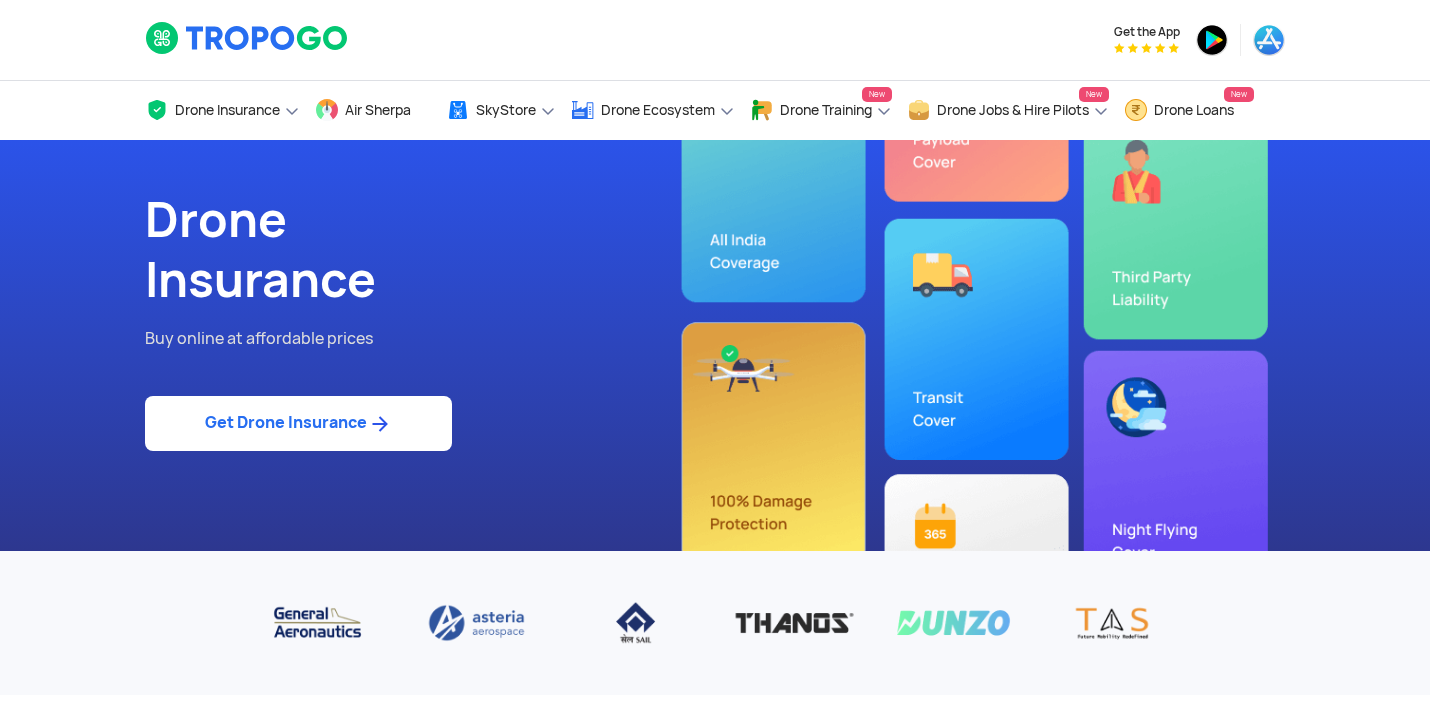 click on "Get Drone Insurance" 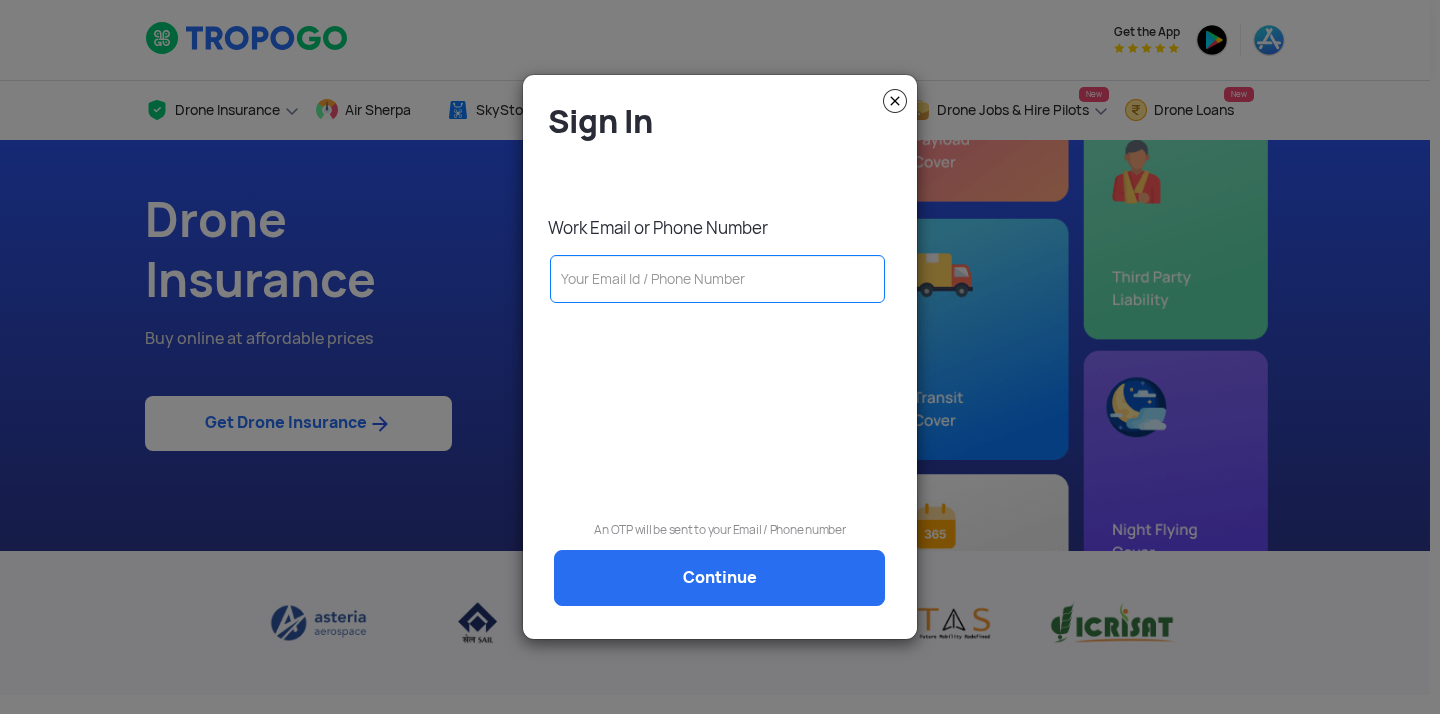 click 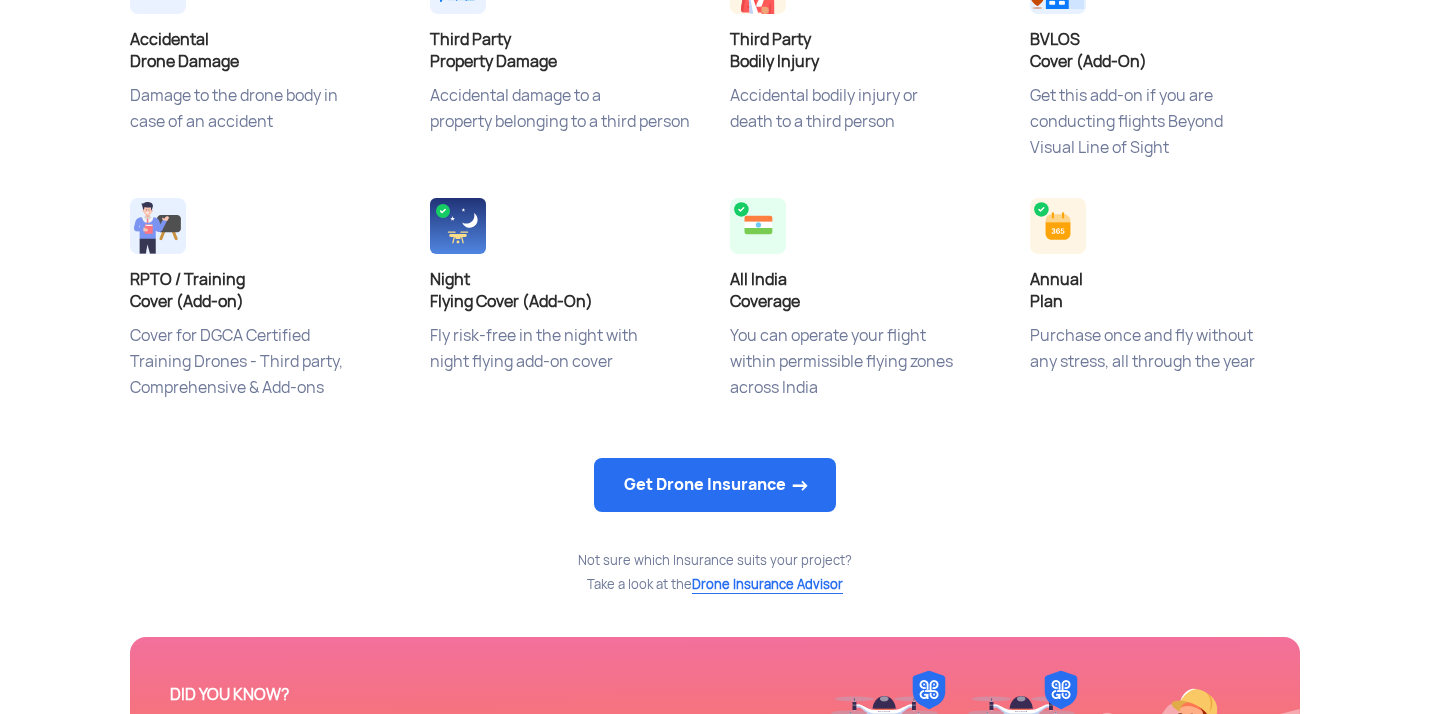 scroll, scrollTop: 1063, scrollLeft: 0, axis: vertical 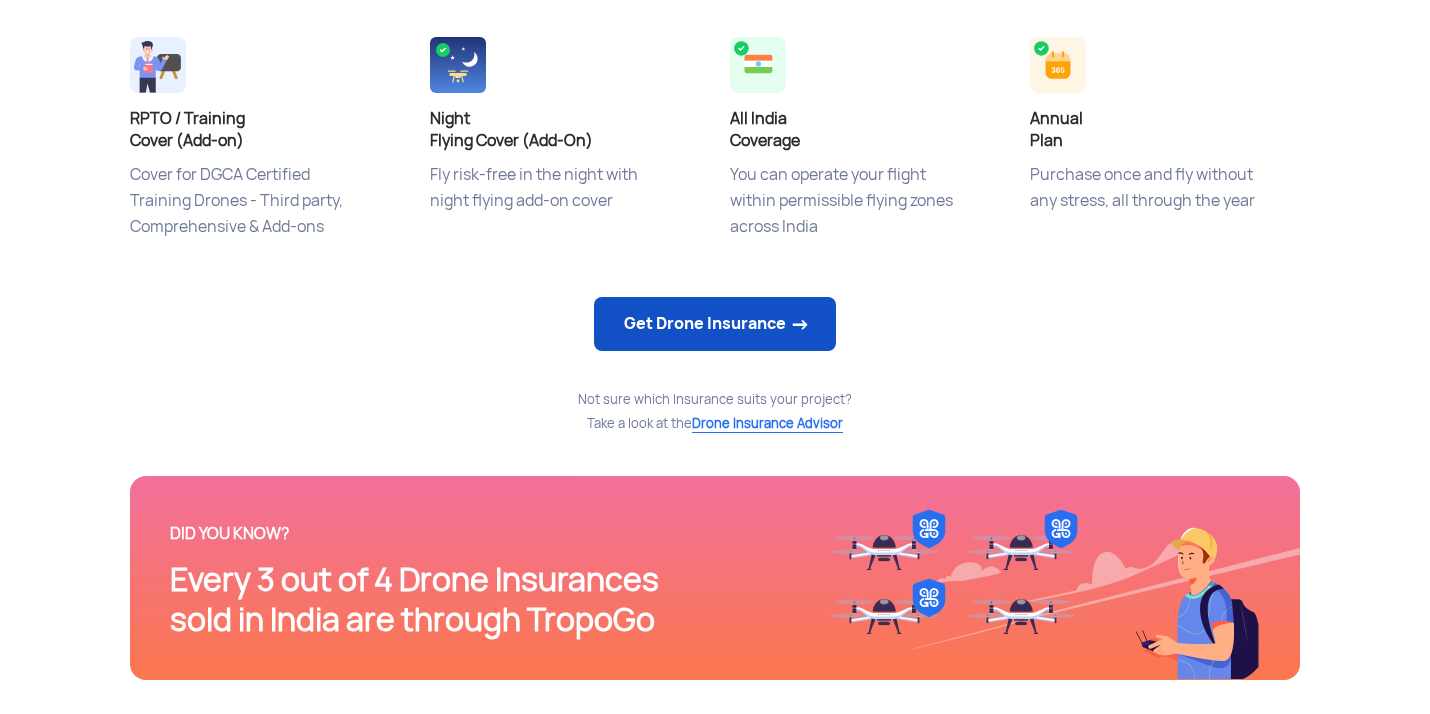 click on "Get Drone Insurance" at bounding box center (715, 324) 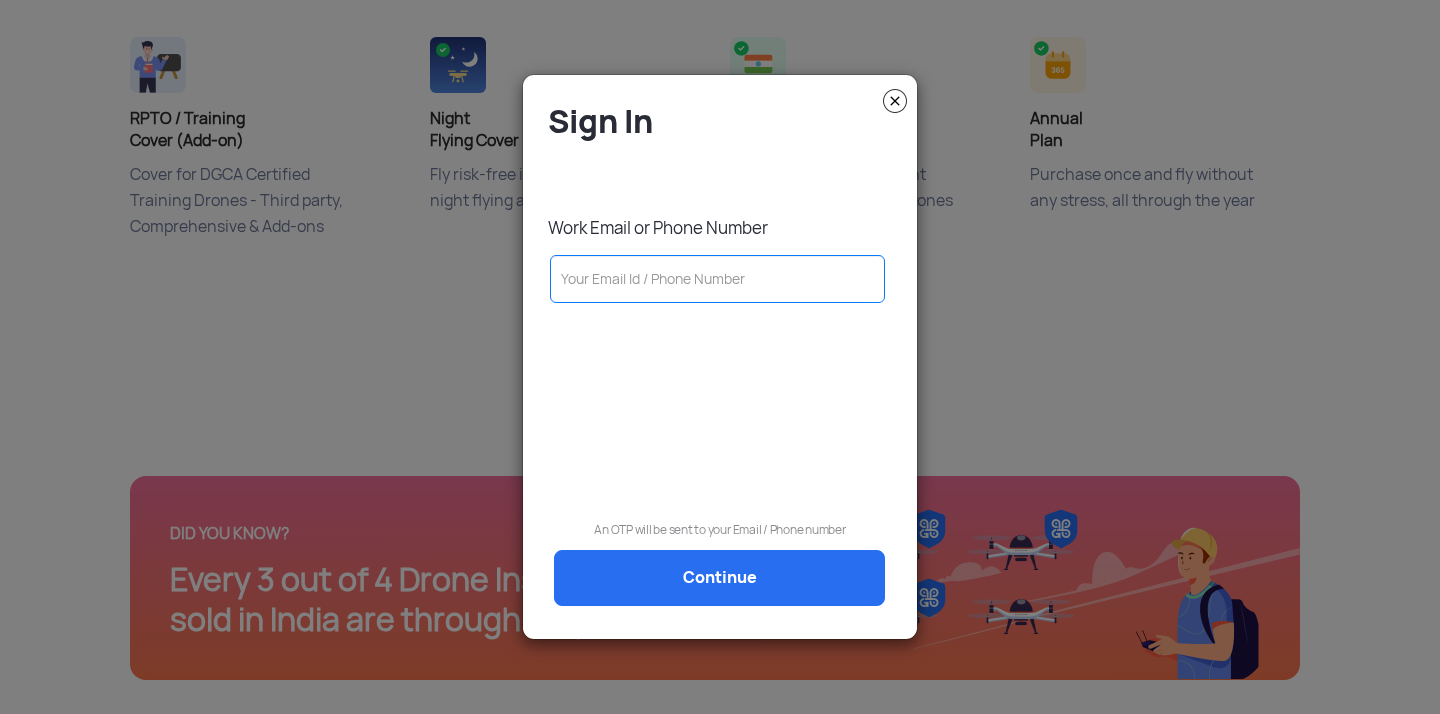 click 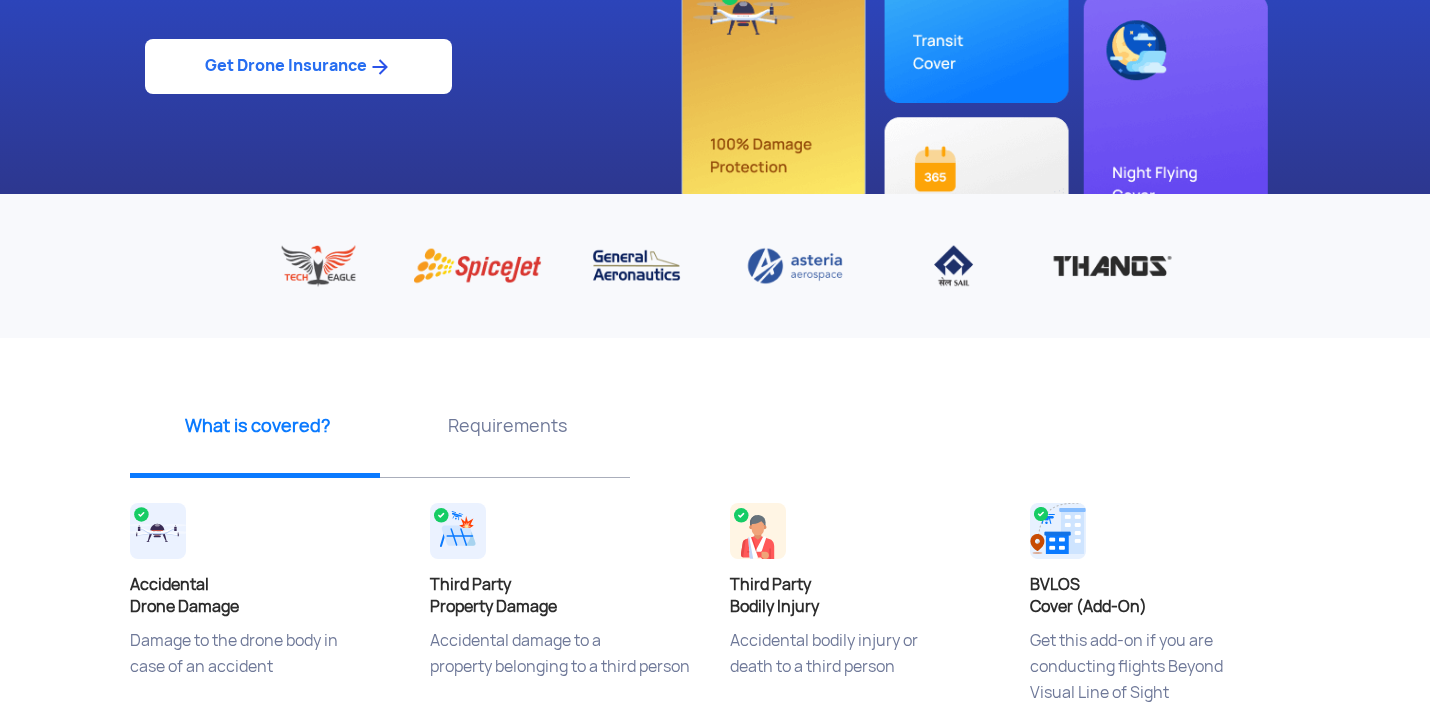 scroll, scrollTop: 0, scrollLeft: 0, axis: both 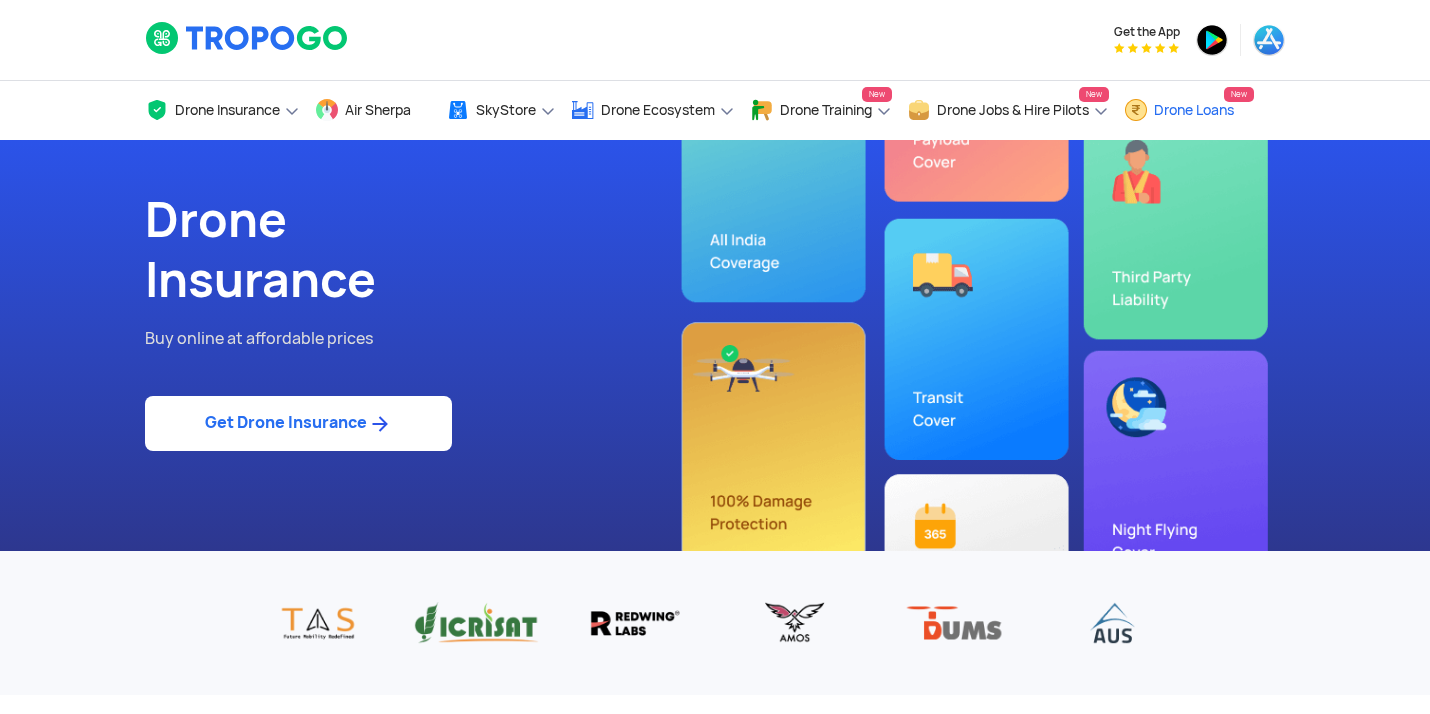 click on "Drone Loans" at bounding box center [1194, 110] 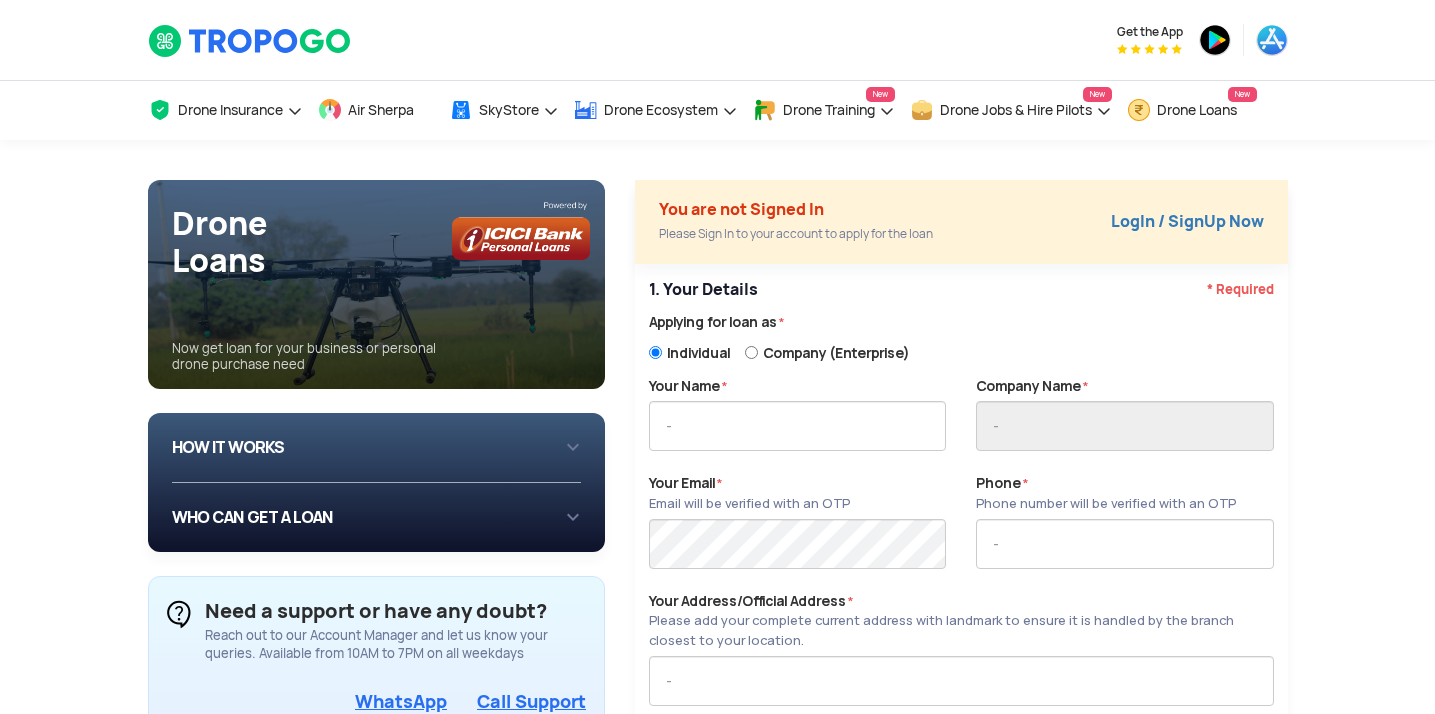 scroll, scrollTop: 0, scrollLeft: 0, axis: both 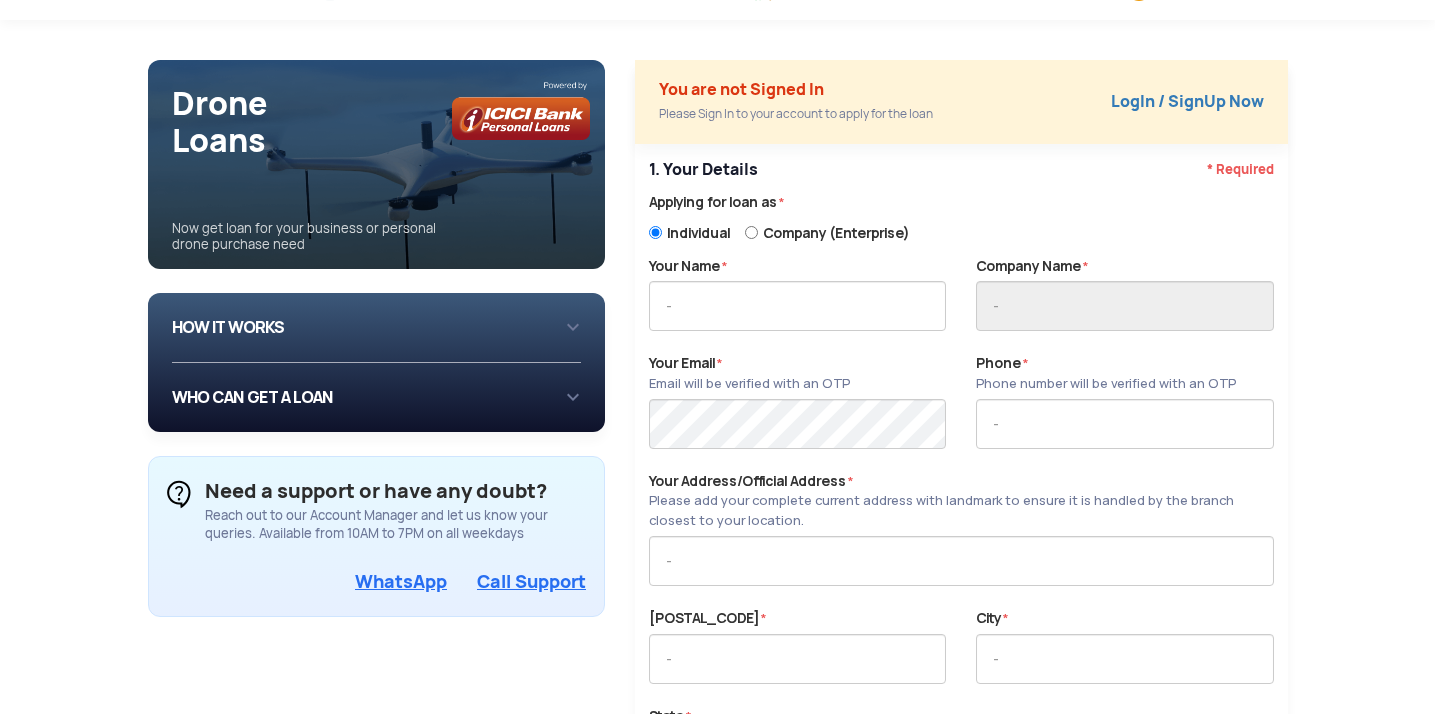 click on "HOW IT WORKS  1  Login/Create you account with your email or phone number  2  Fill in your loan requirements and submit your request  3  Bank representatives will reach out to you within 48 hrs to assess your application  4  Once approved, the loan amount will be disbursed to your account" at bounding box center (377, 327) 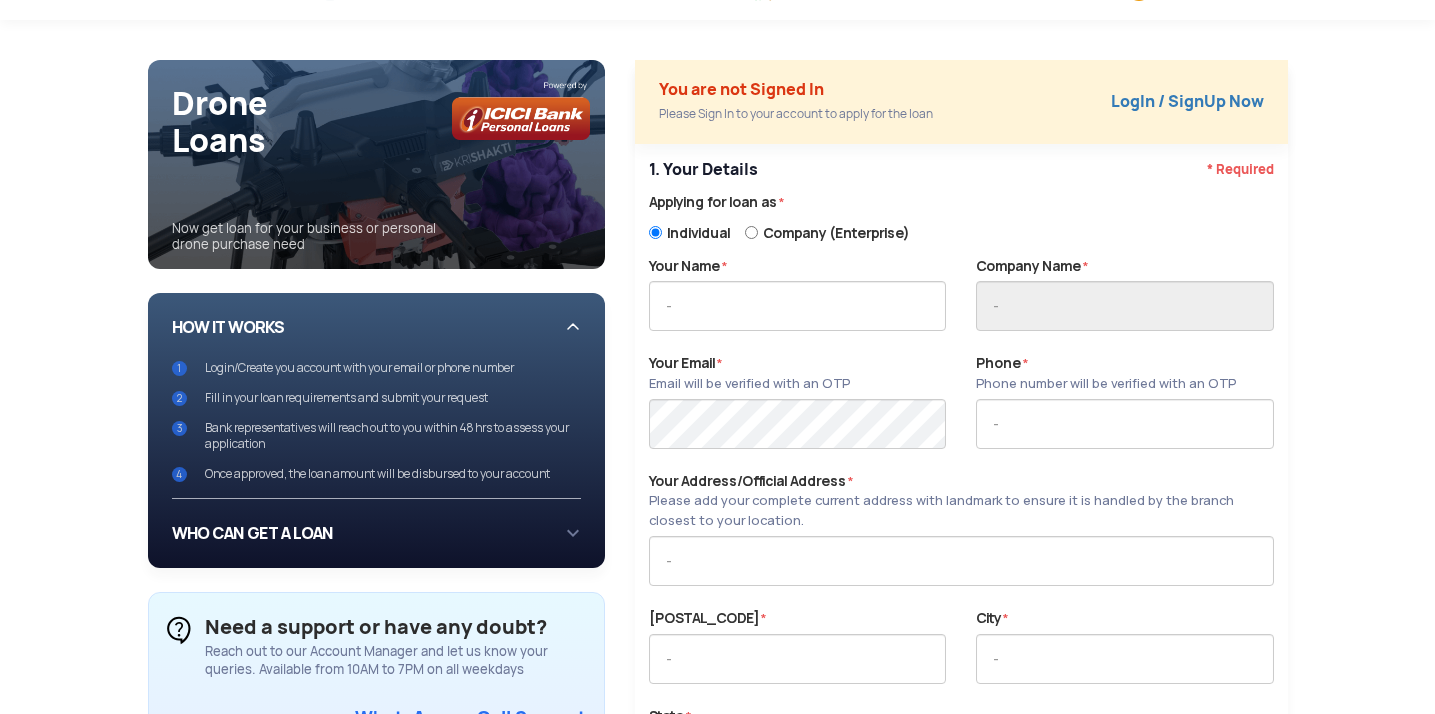 click on "WHO CAN GET A LOAN   If you are an individual looking to:  Buy drone for personal use Buy drone for business use  If you are a company looking to:  Buy drones for providing drone services  If you are a farmer looking to:  Buy agricultural drones for your farm" at bounding box center [377, 533] 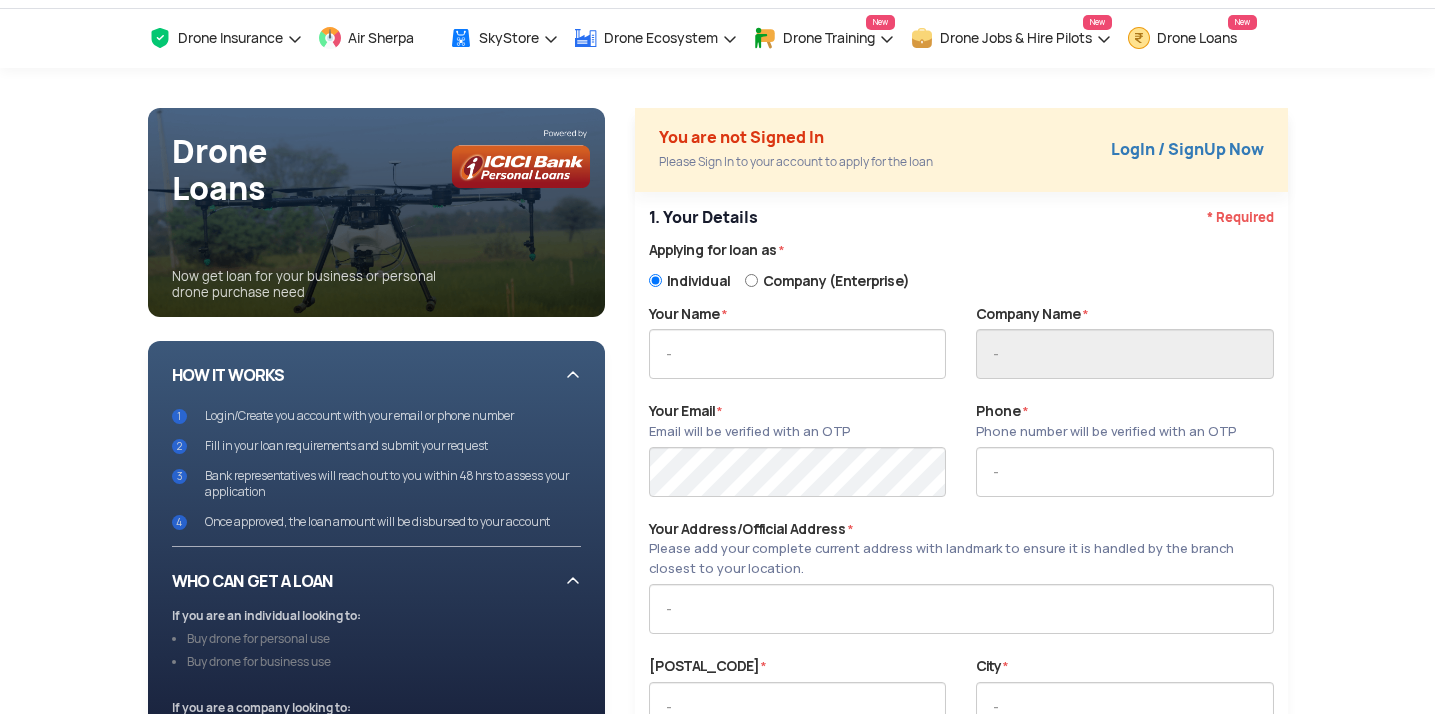 scroll, scrollTop: 0, scrollLeft: 0, axis: both 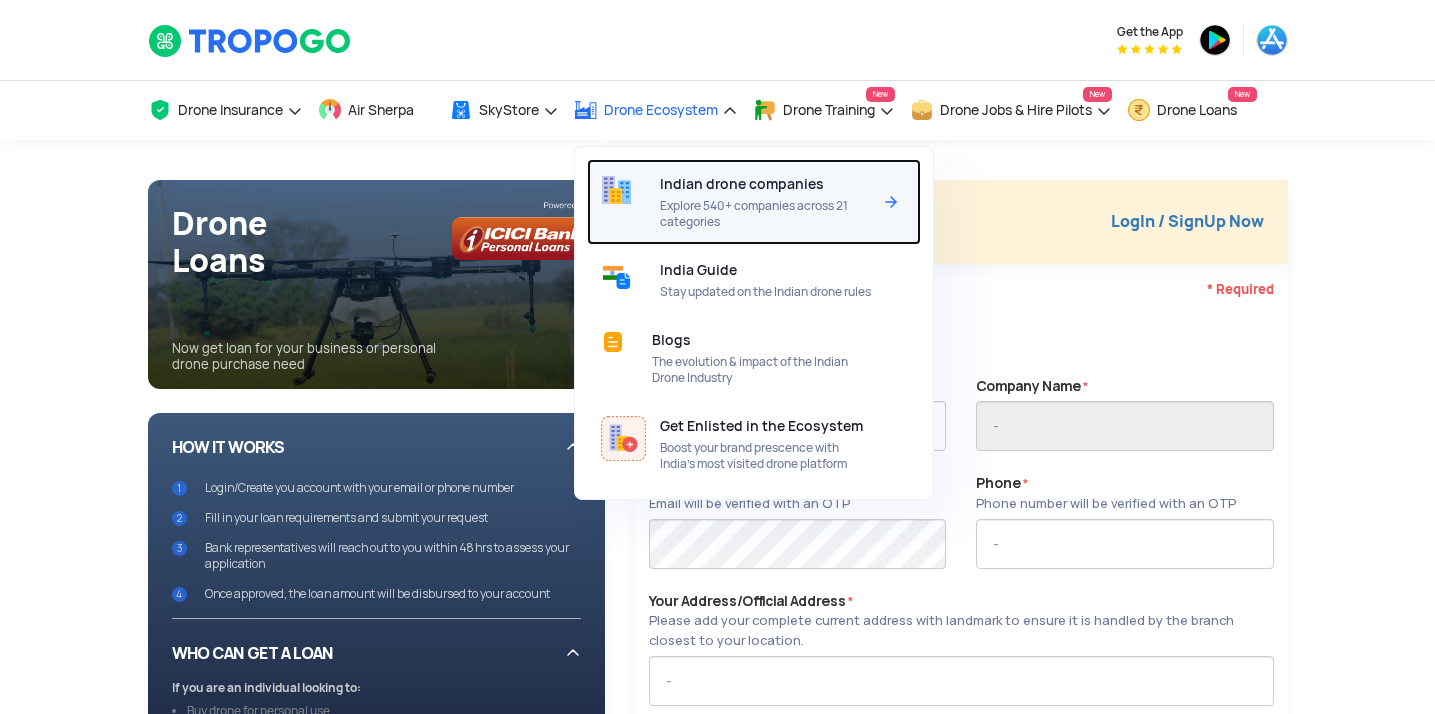click on "Explore 540+ companies across 21 categories" at bounding box center [765, 214] 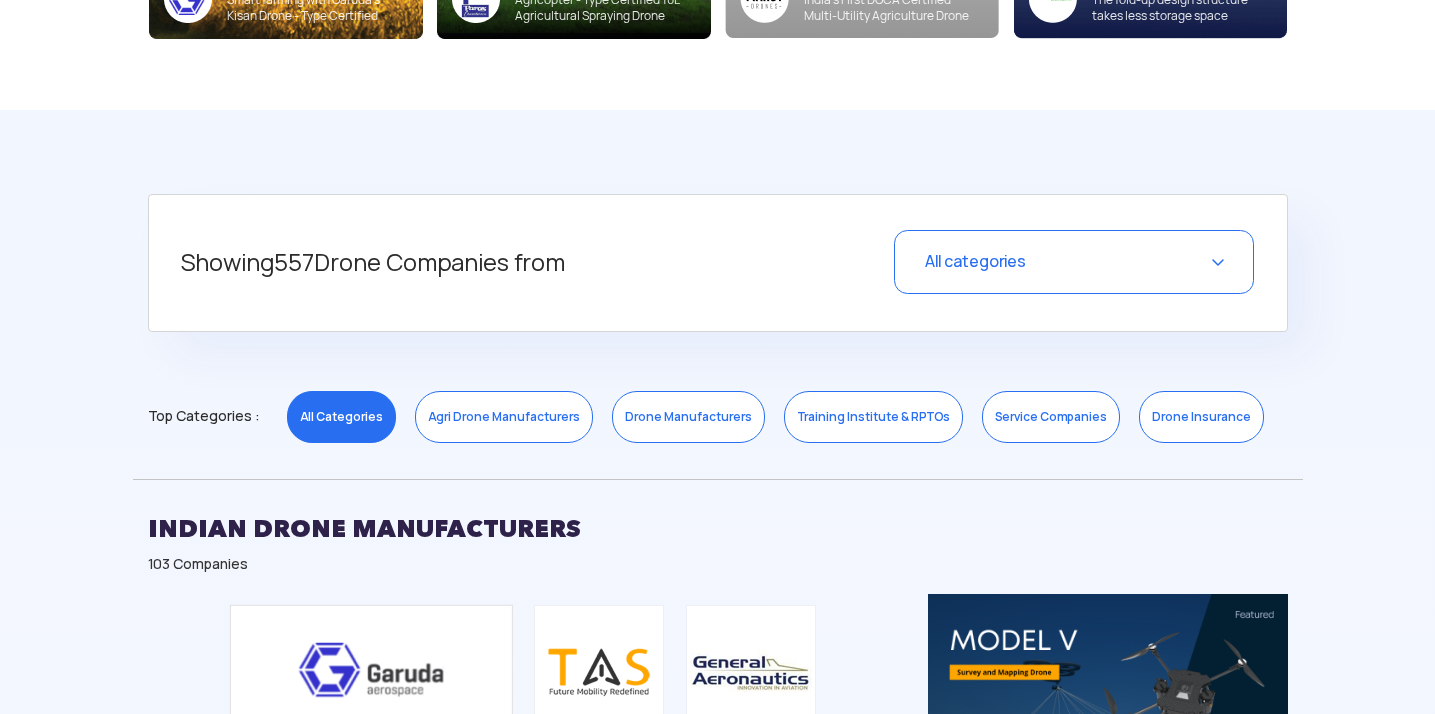 scroll, scrollTop: 657, scrollLeft: 0, axis: vertical 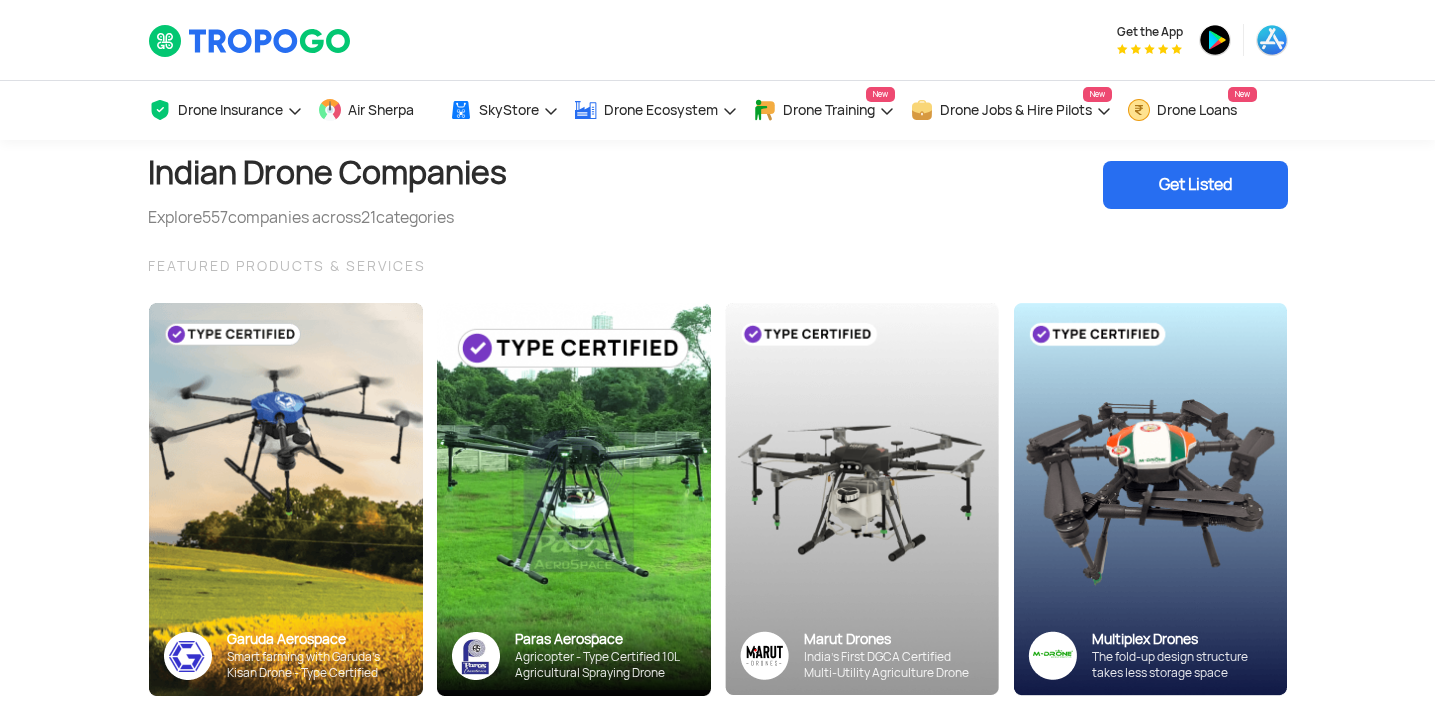 click on "Get Listed" at bounding box center (1195, 185) 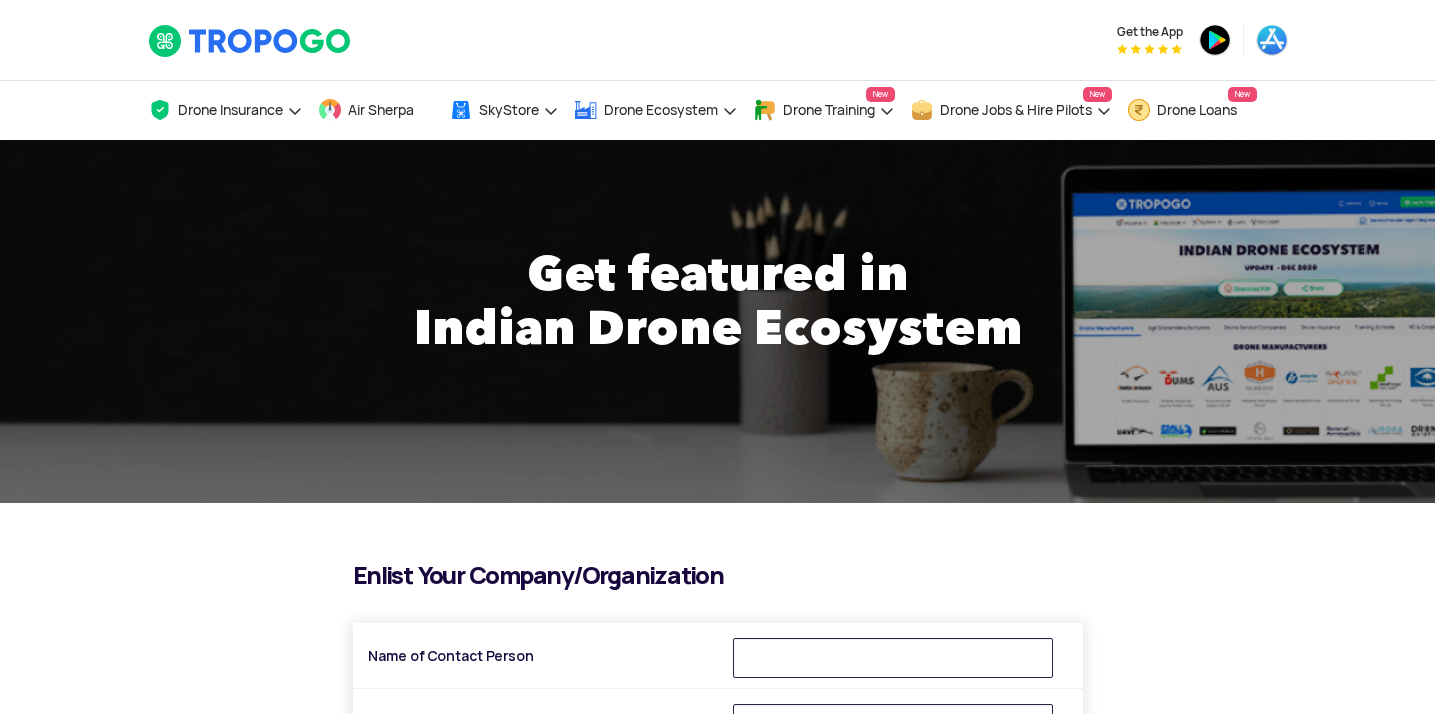 scroll, scrollTop: 0, scrollLeft: 0, axis: both 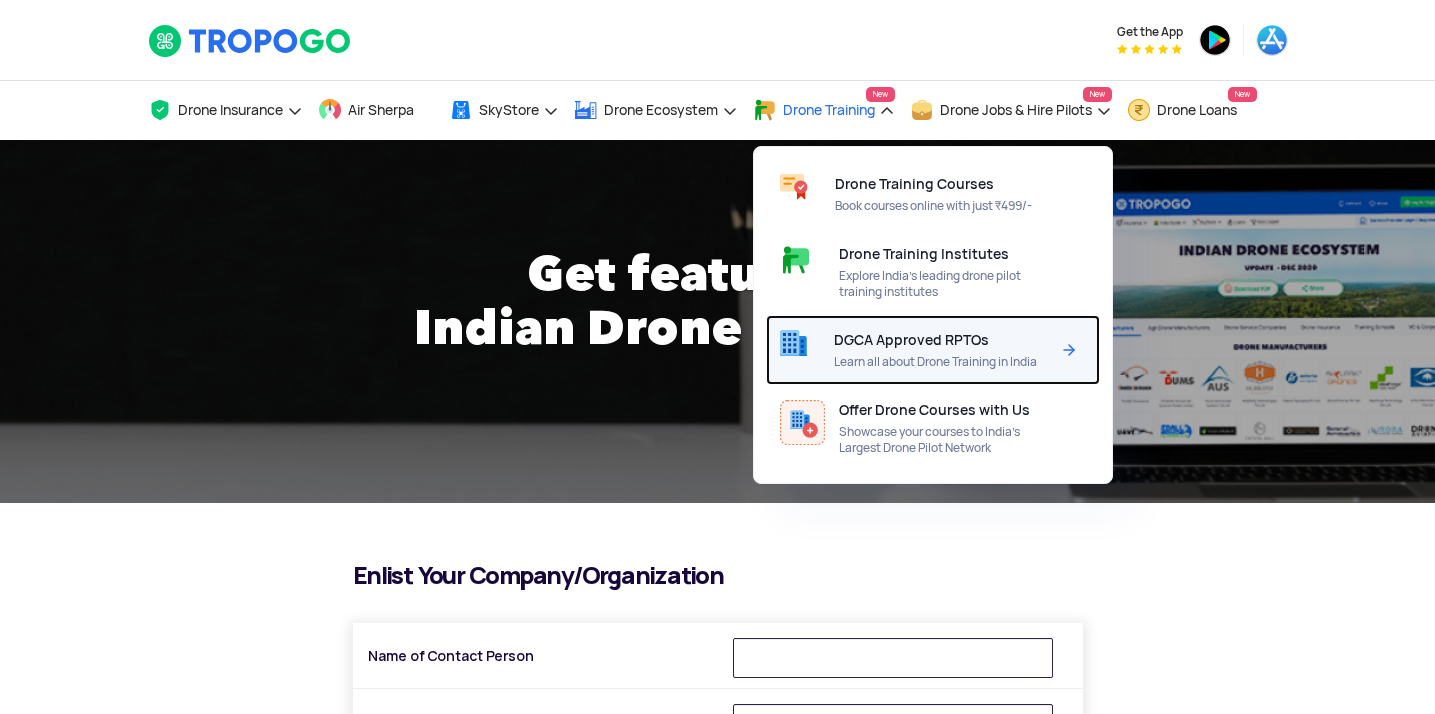 click on "DGCA Approved RPTOs    Learn all about Drone Training in India" at bounding box center (945, 350) 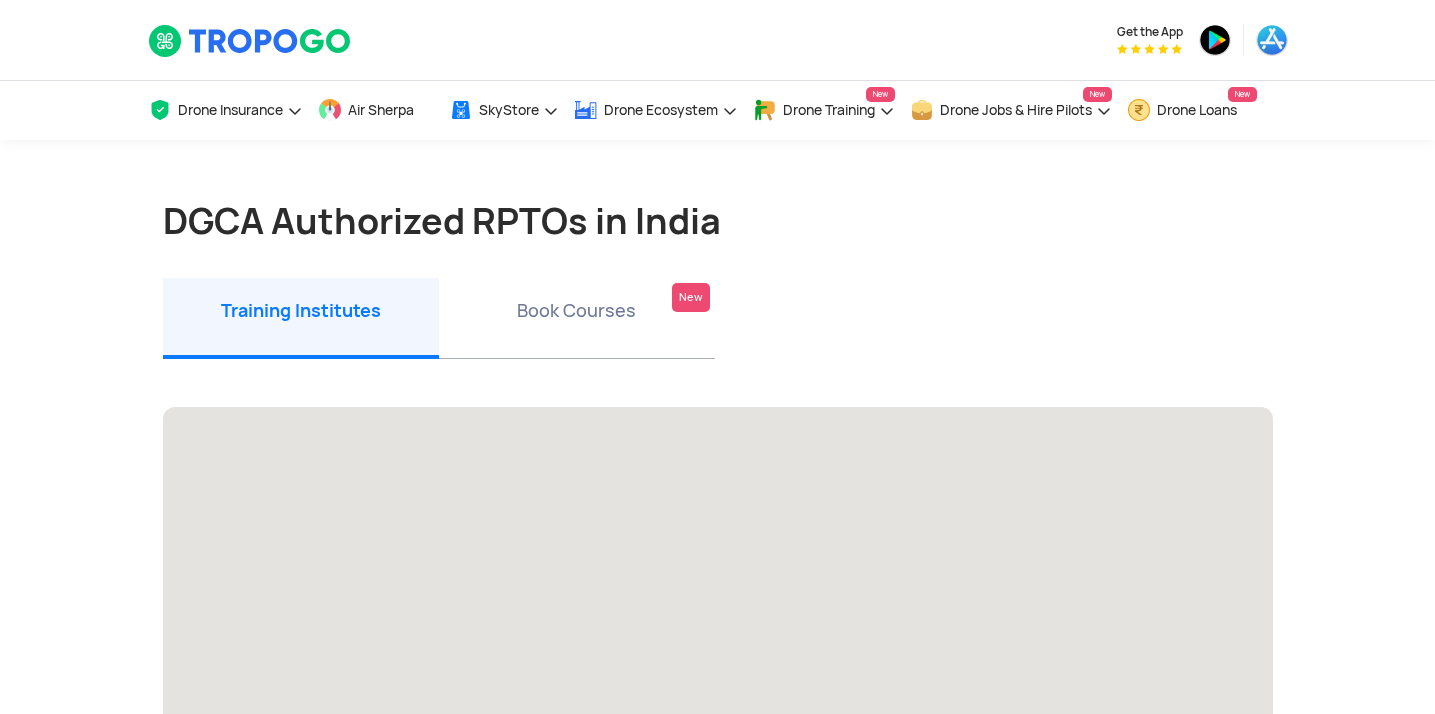 scroll, scrollTop: 0, scrollLeft: 0, axis: both 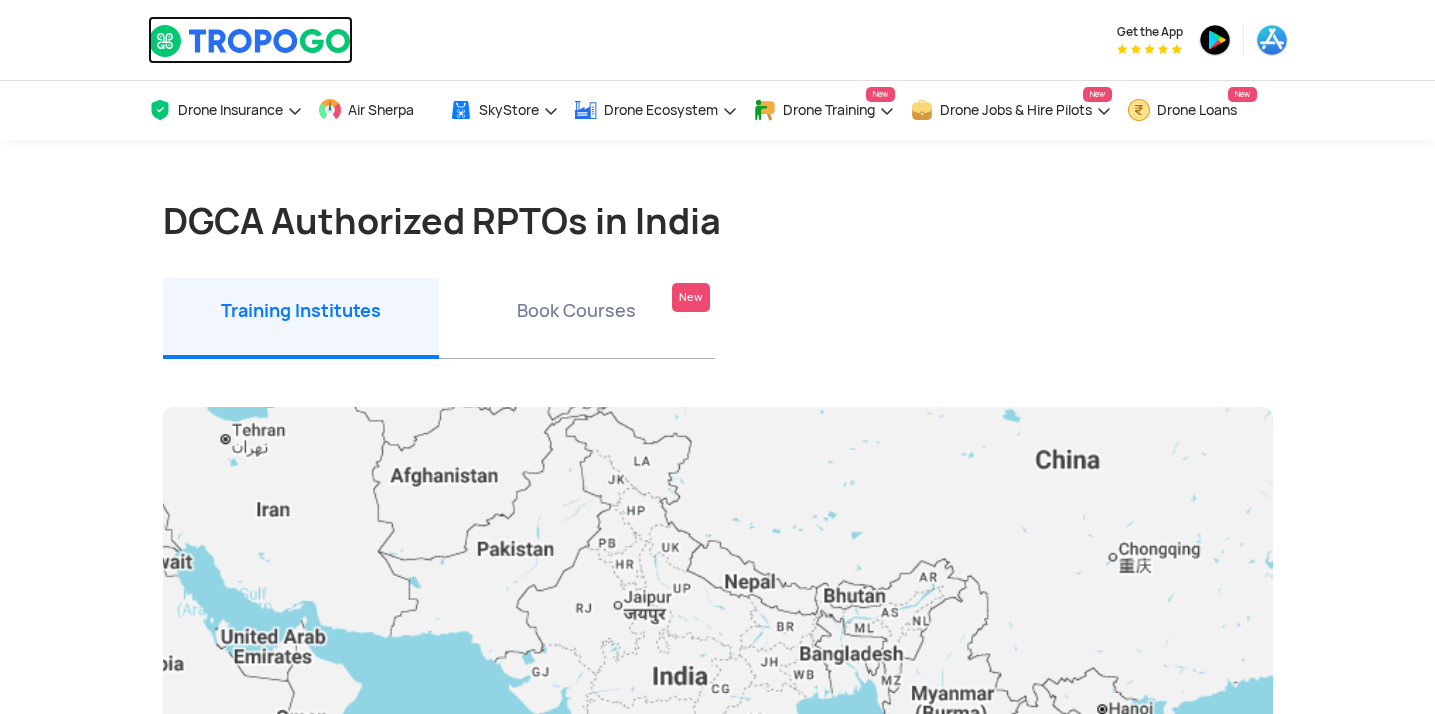 click at bounding box center [250, 41] 